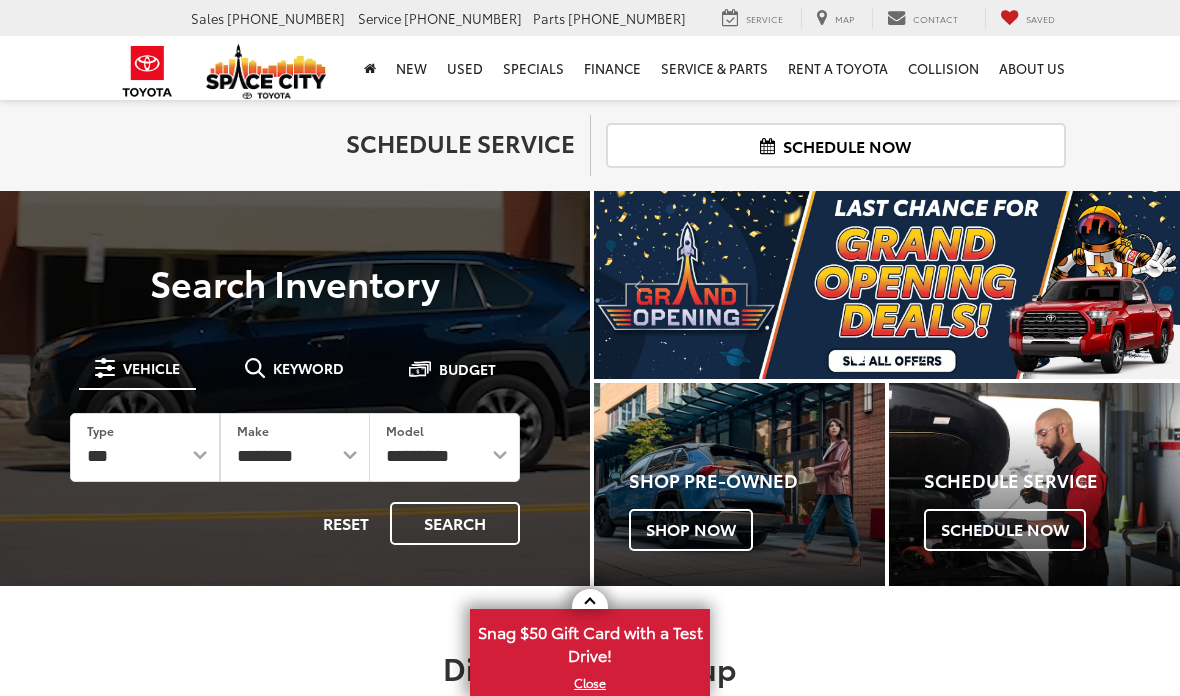 scroll, scrollTop: 0, scrollLeft: 0, axis: both 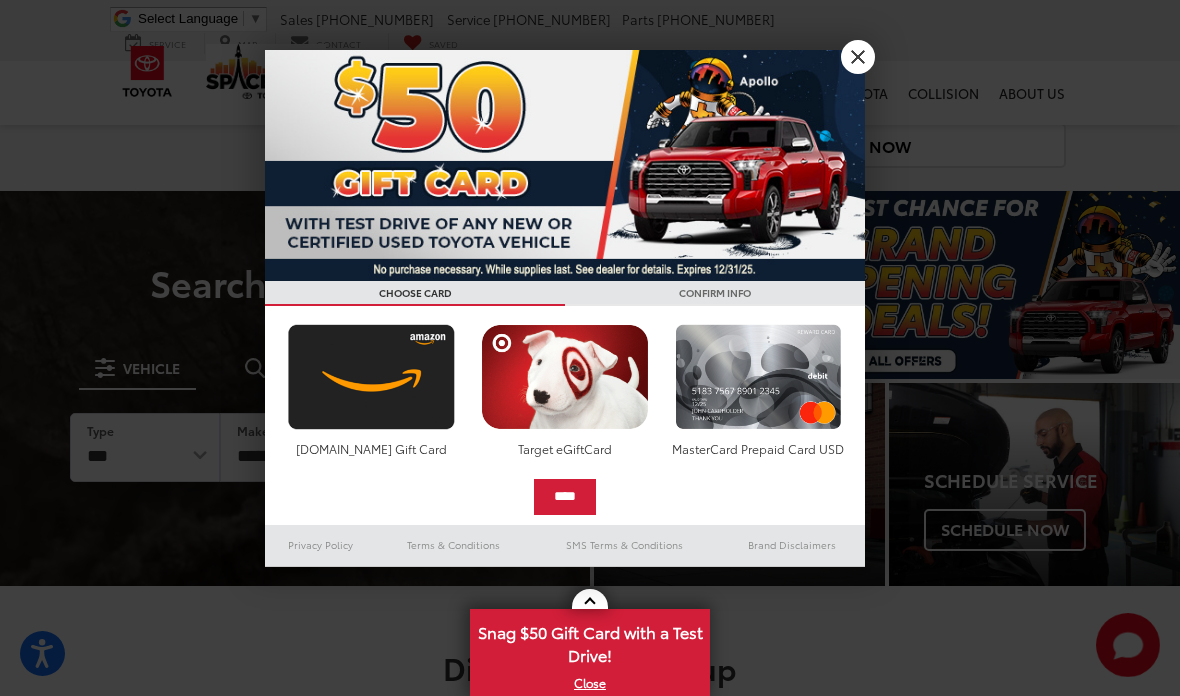 click on "X" at bounding box center (858, 57) 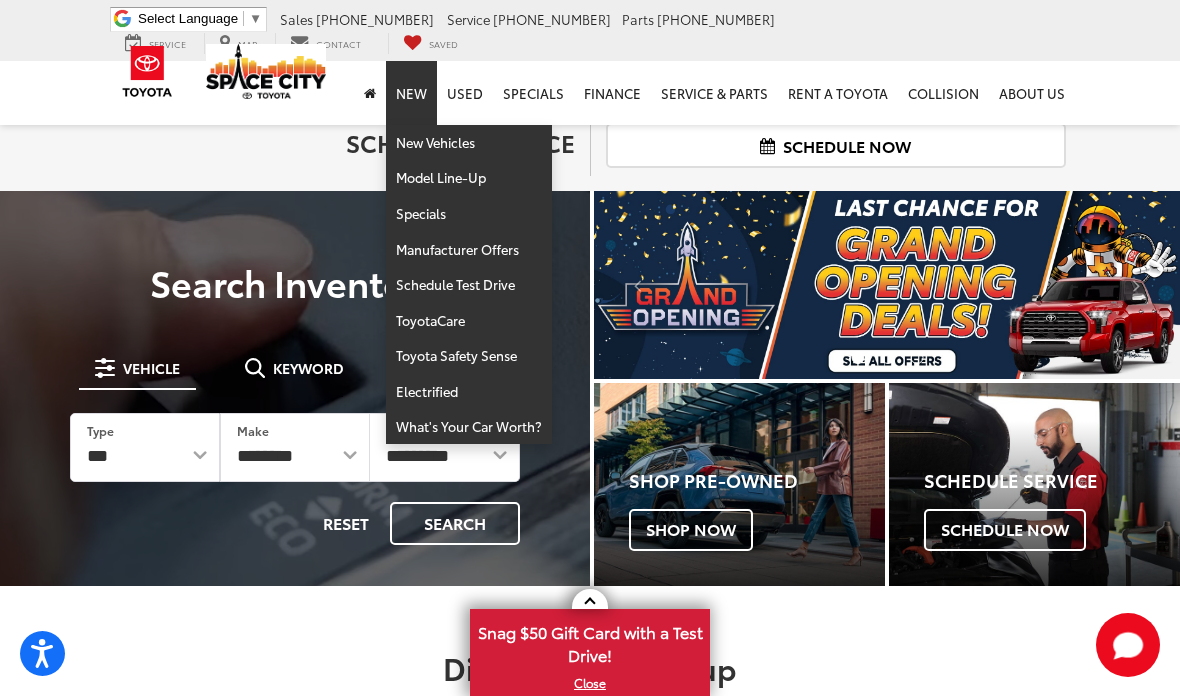 click on "New Vehicles" at bounding box center (469, 143) 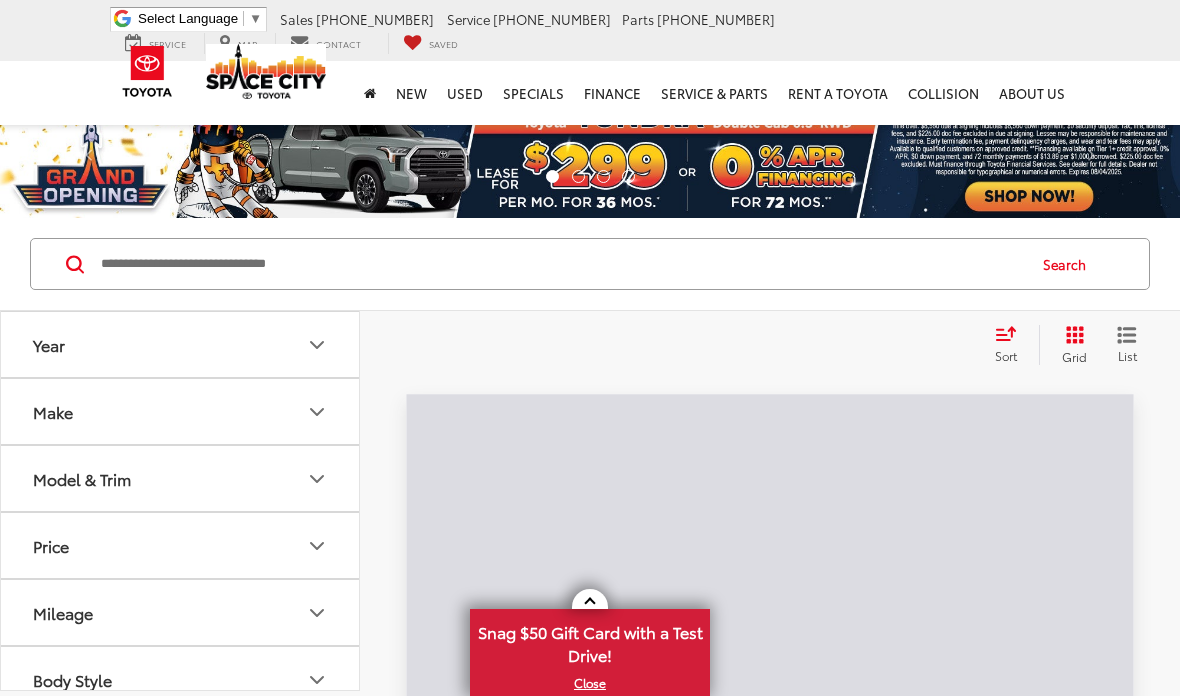 scroll, scrollTop: 0, scrollLeft: 0, axis: both 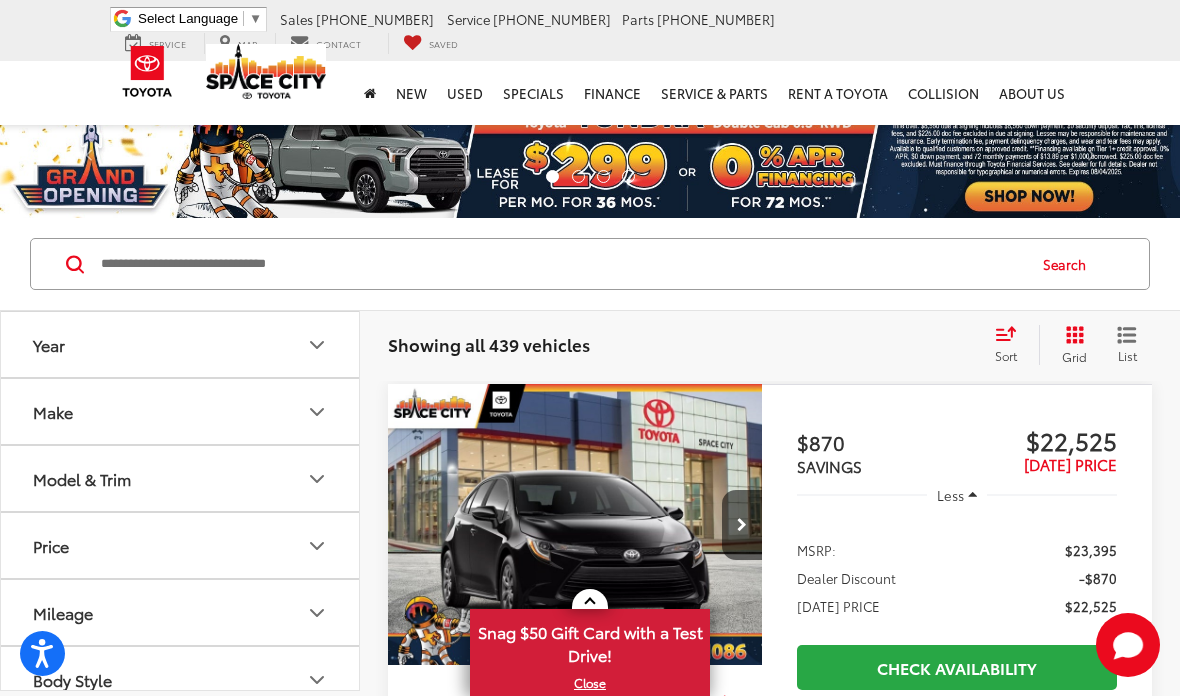 click at bounding box center (561, 264) 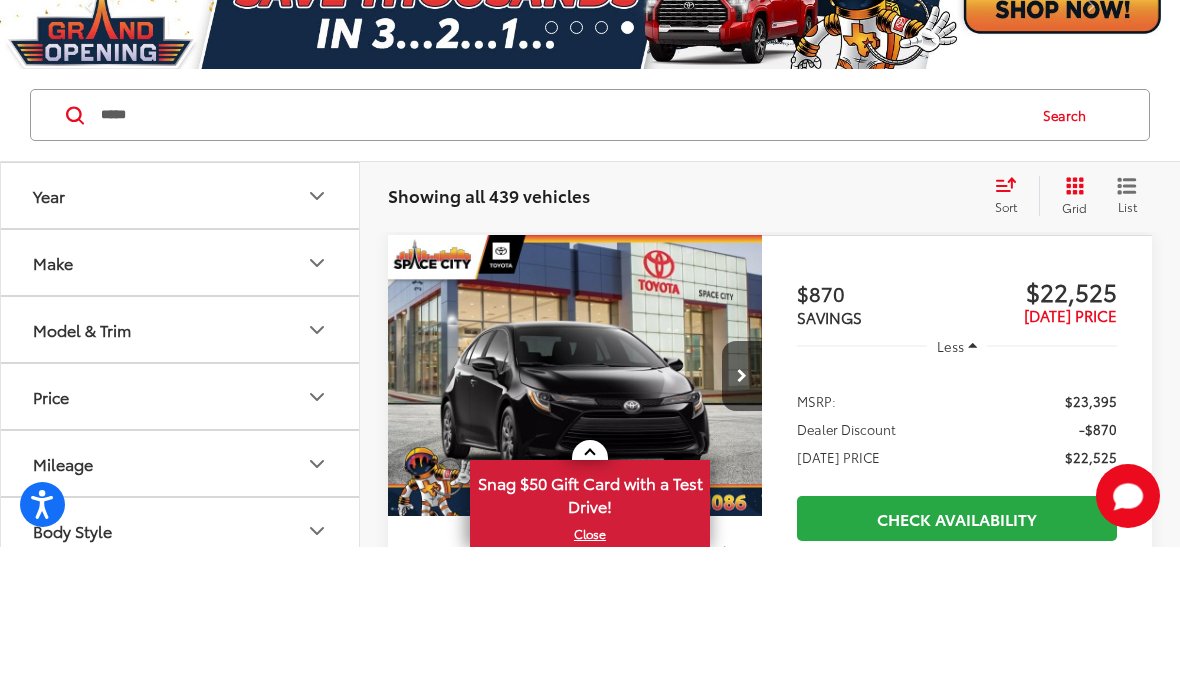 click on "Search" at bounding box center (1069, 264) 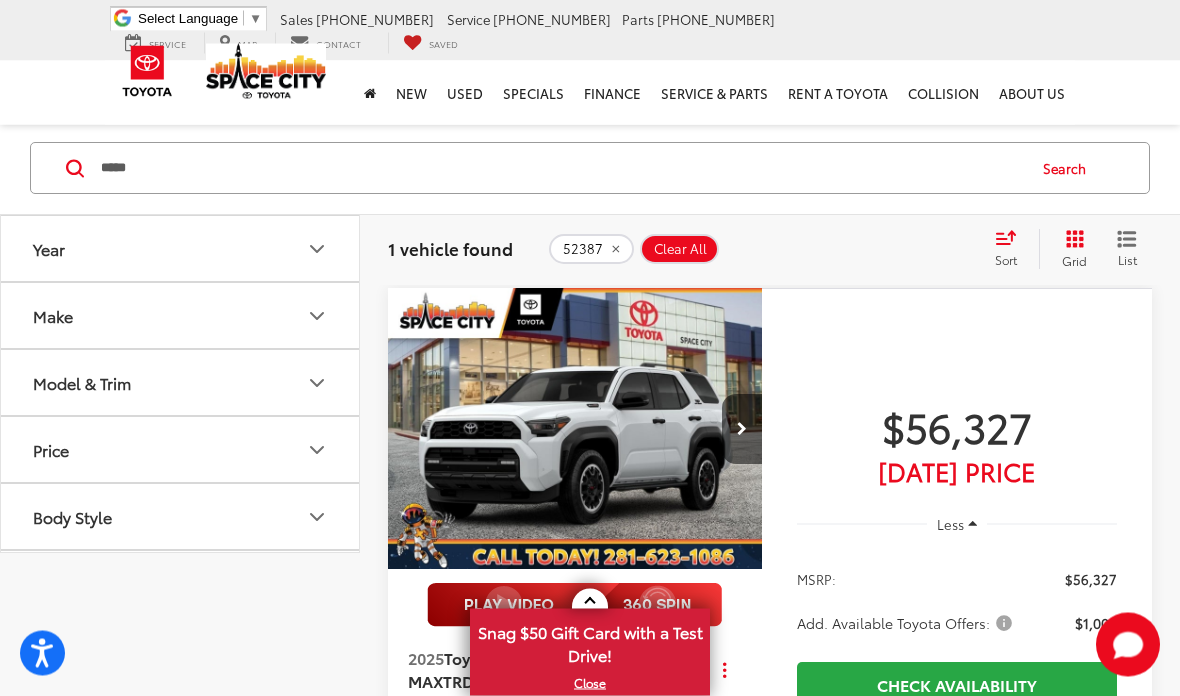scroll, scrollTop: 0, scrollLeft: 0, axis: both 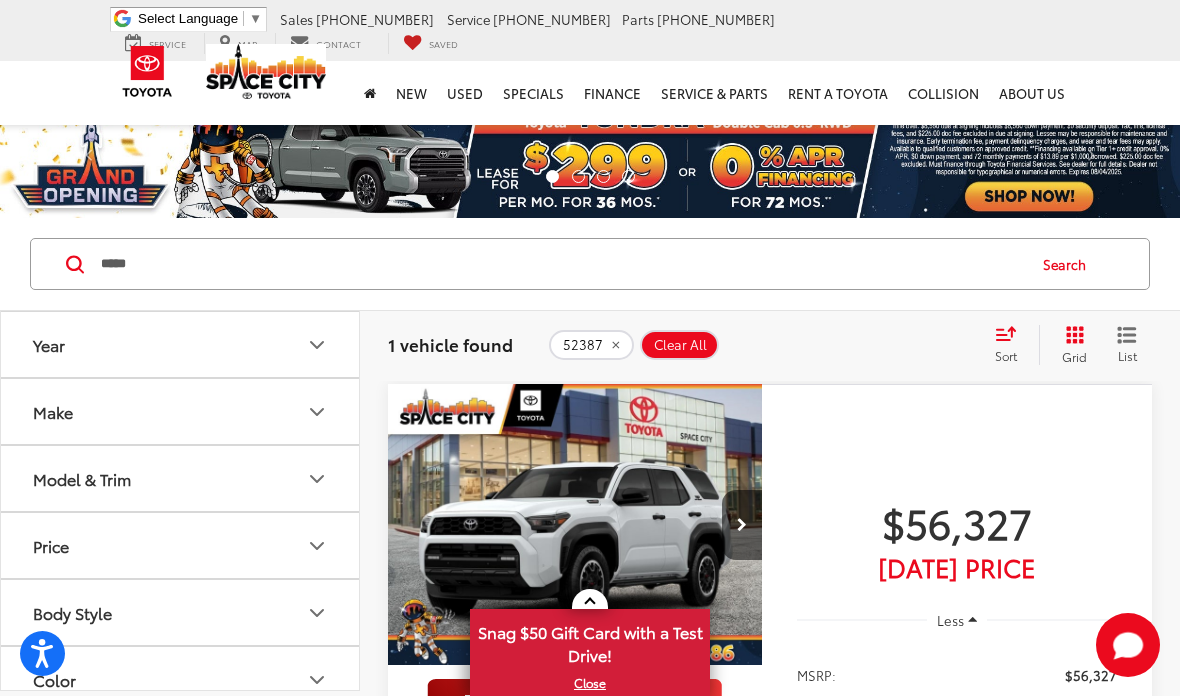 click at bounding box center [742, 525] 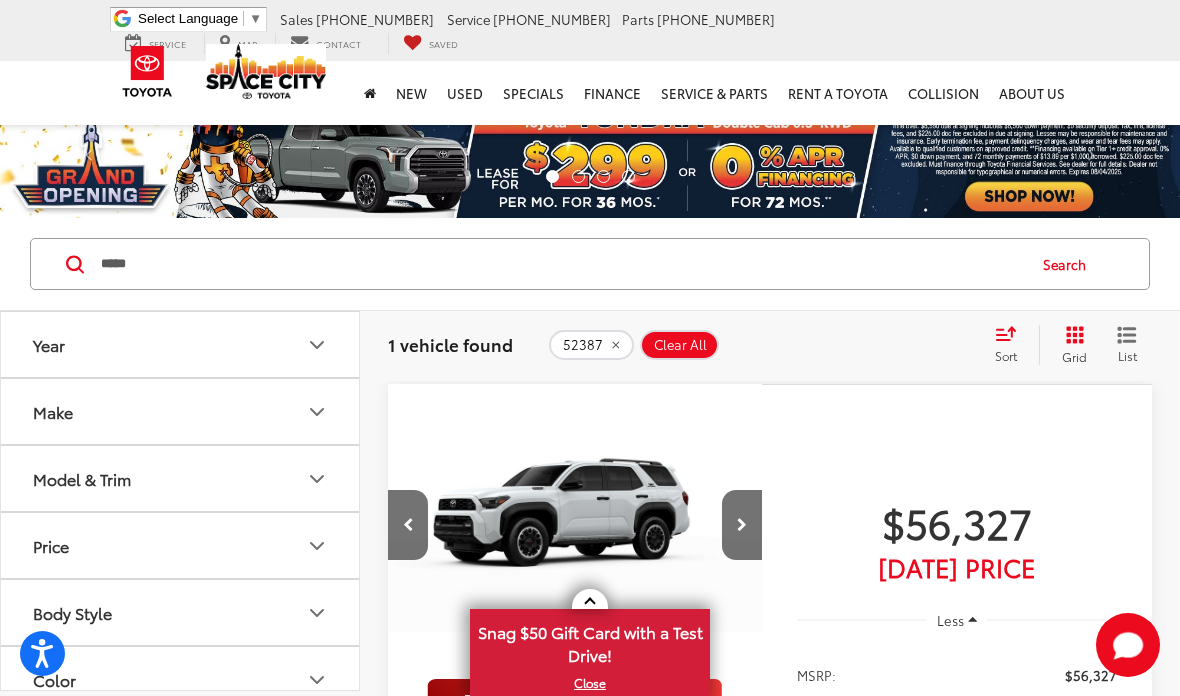 click at bounding box center (742, 525) 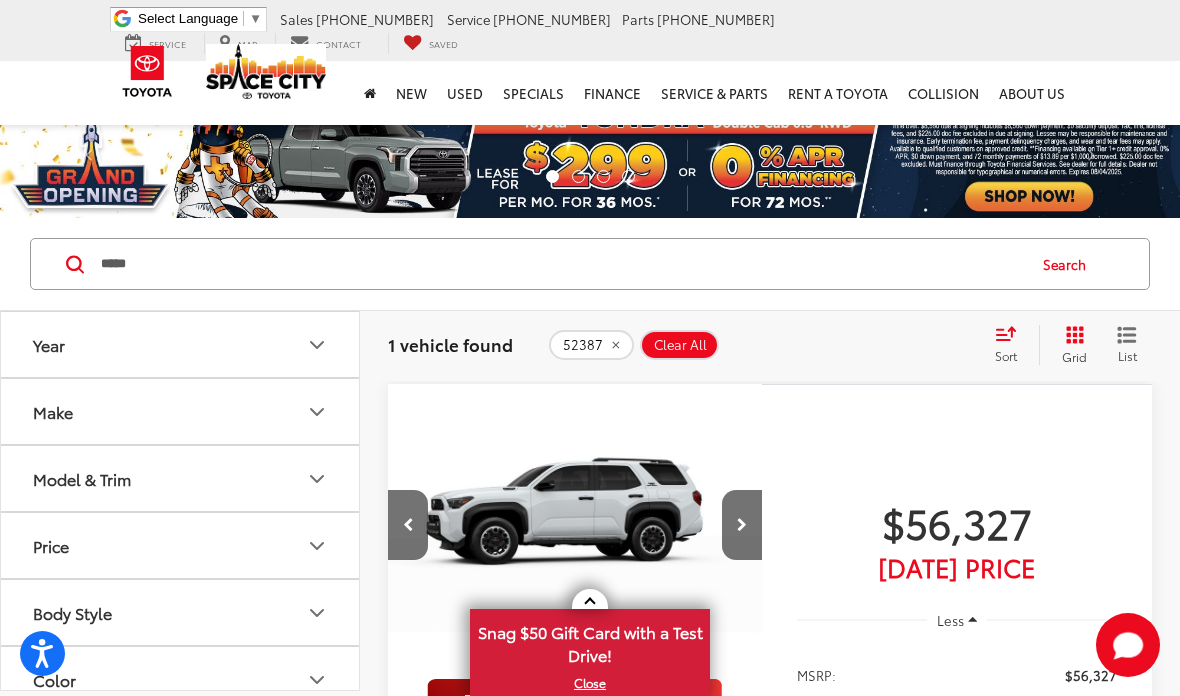 click at bounding box center [742, 525] 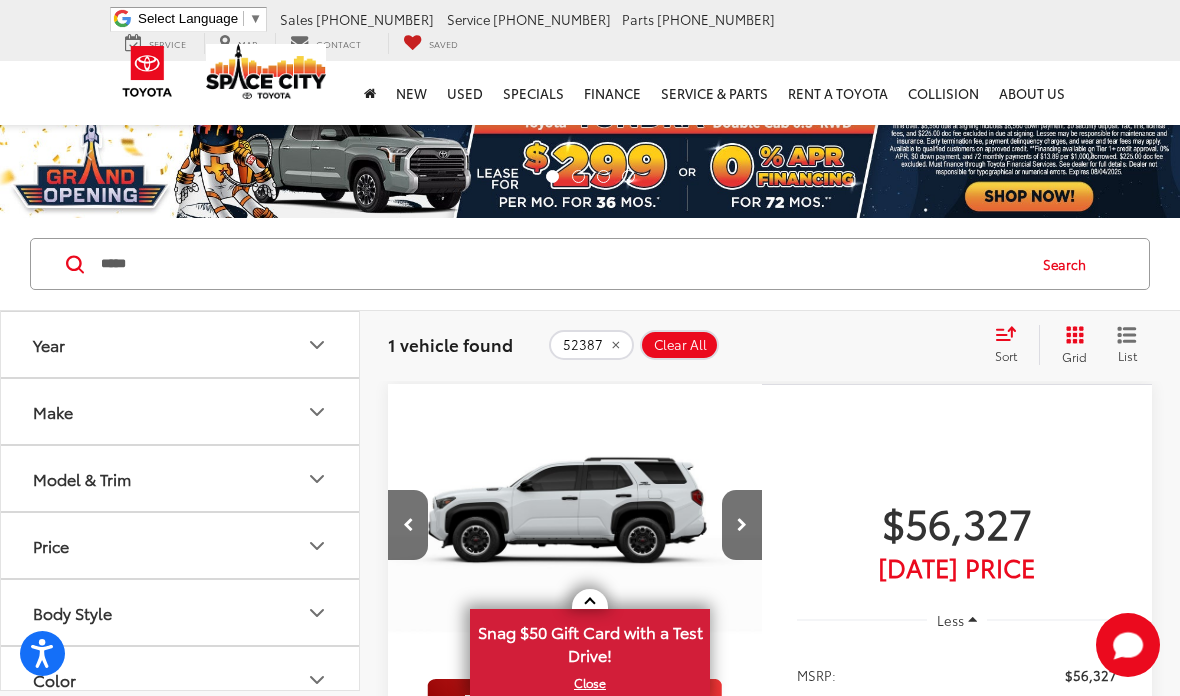 click at bounding box center [742, 525] 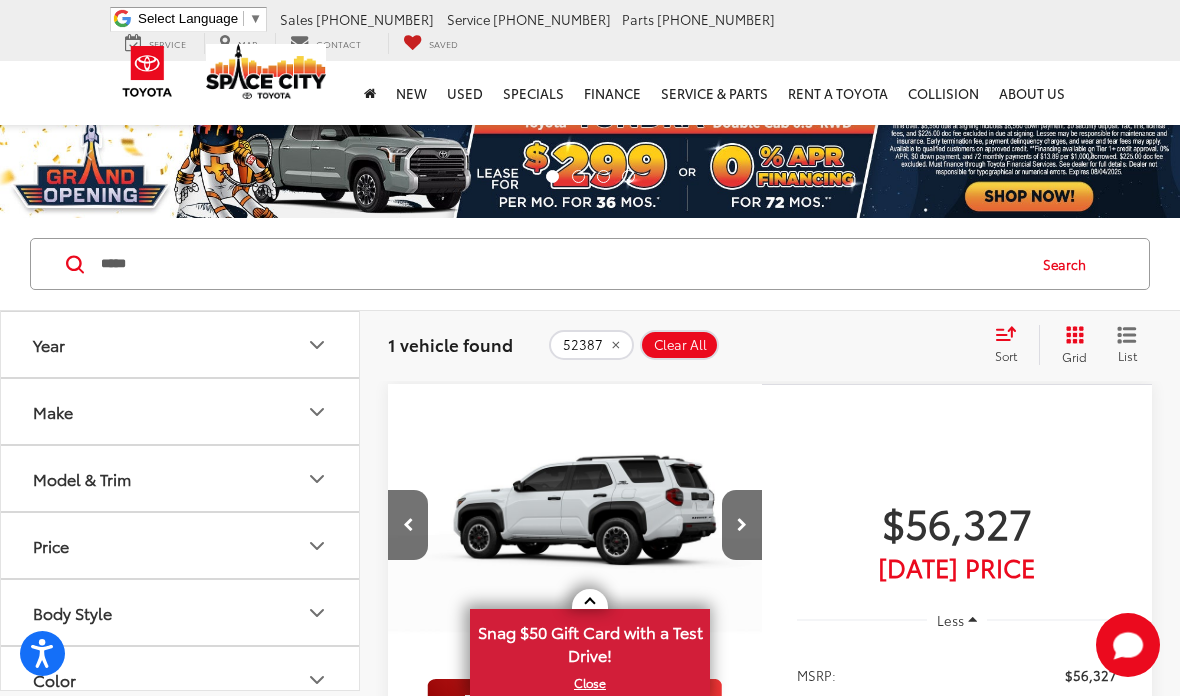 click at bounding box center (742, 525) 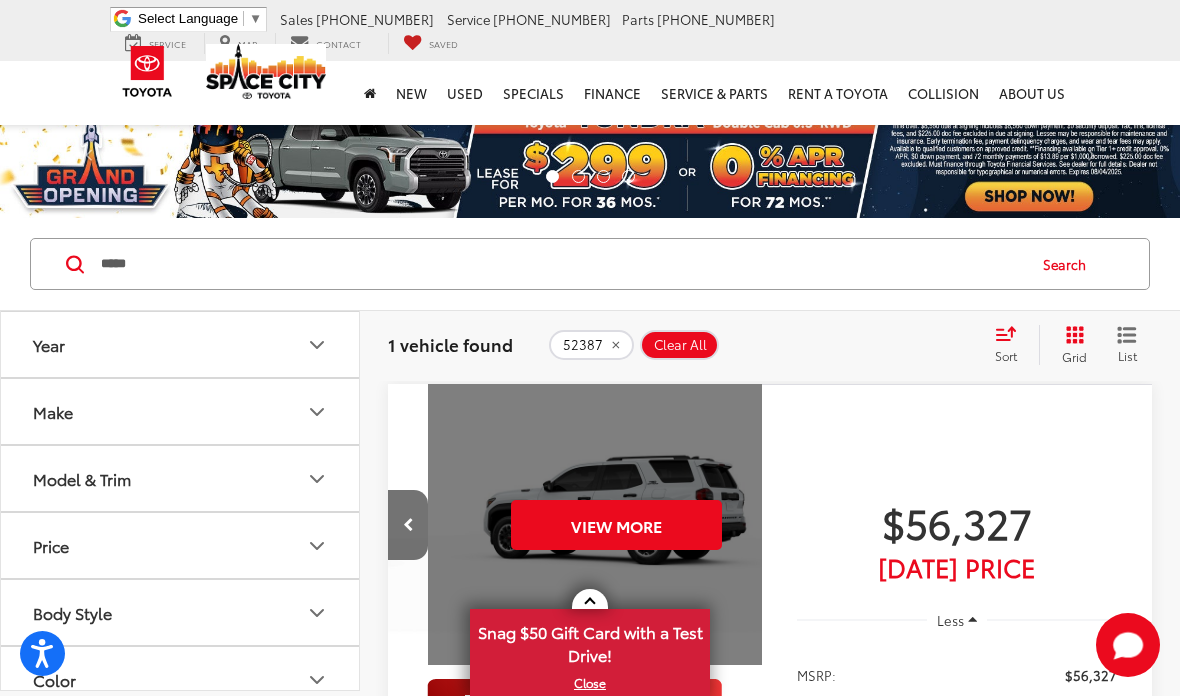 scroll, scrollTop: 0, scrollLeft: 1876, axis: horizontal 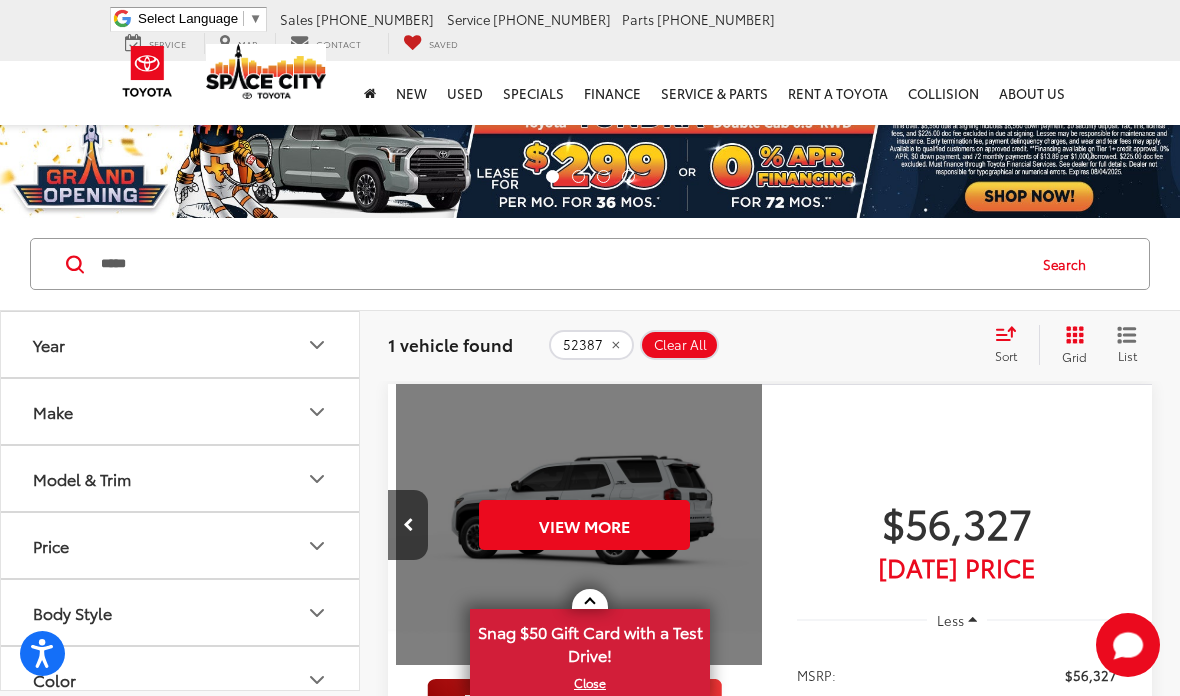 click on "View More" at bounding box center (584, 525) 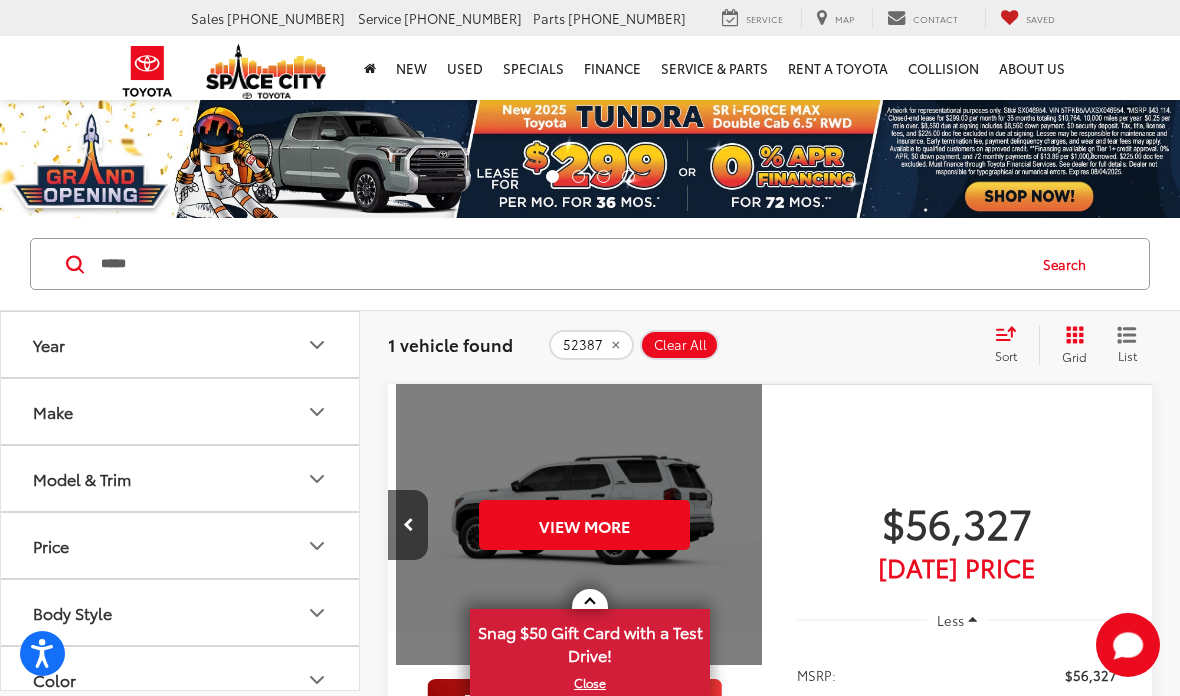 scroll, scrollTop: 0, scrollLeft: 1886, axis: horizontal 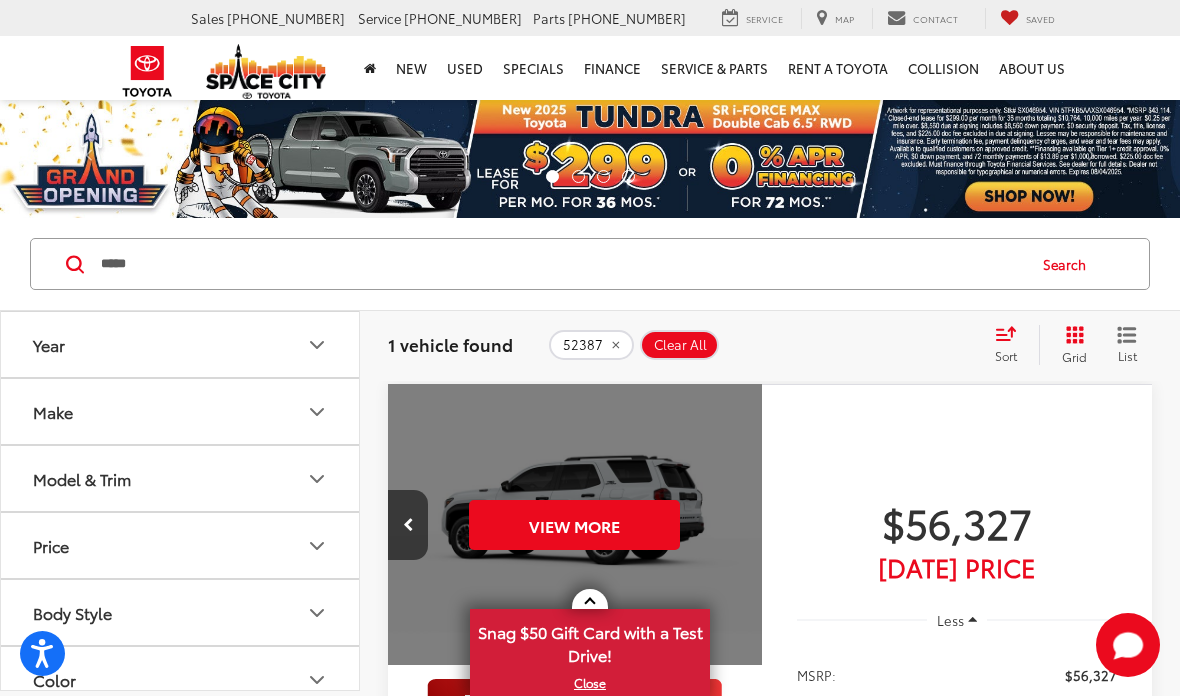 click on "*****" at bounding box center [561, 264] 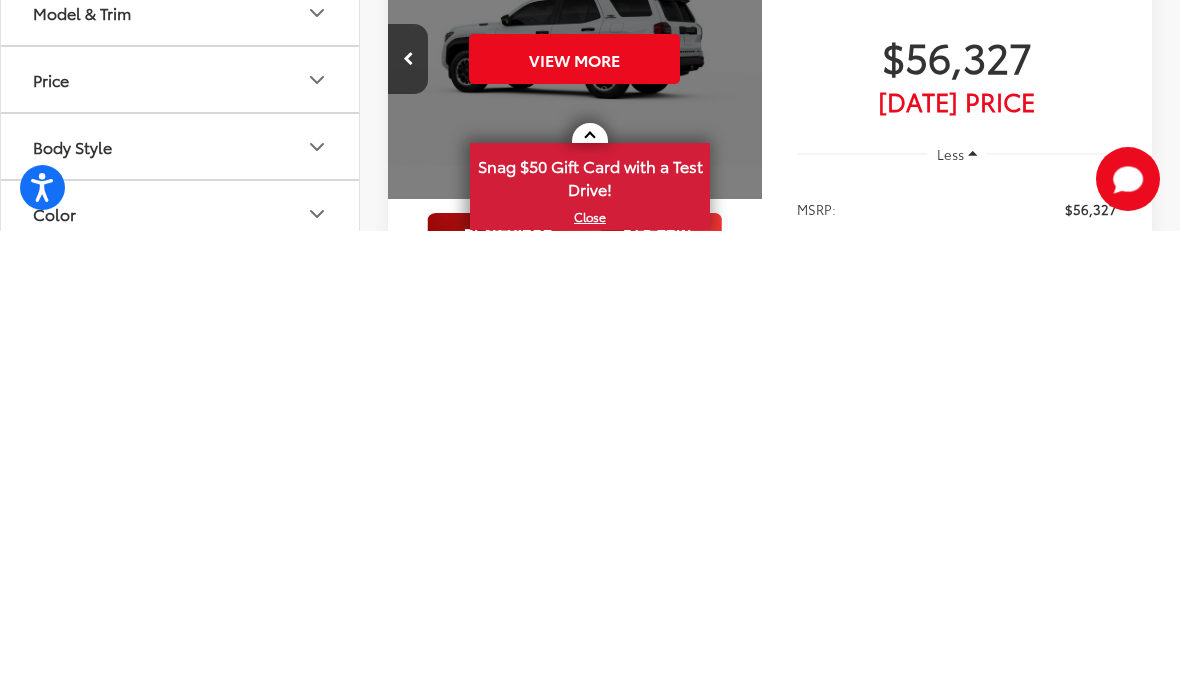 scroll, scrollTop: 9, scrollLeft: 0, axis: vertical 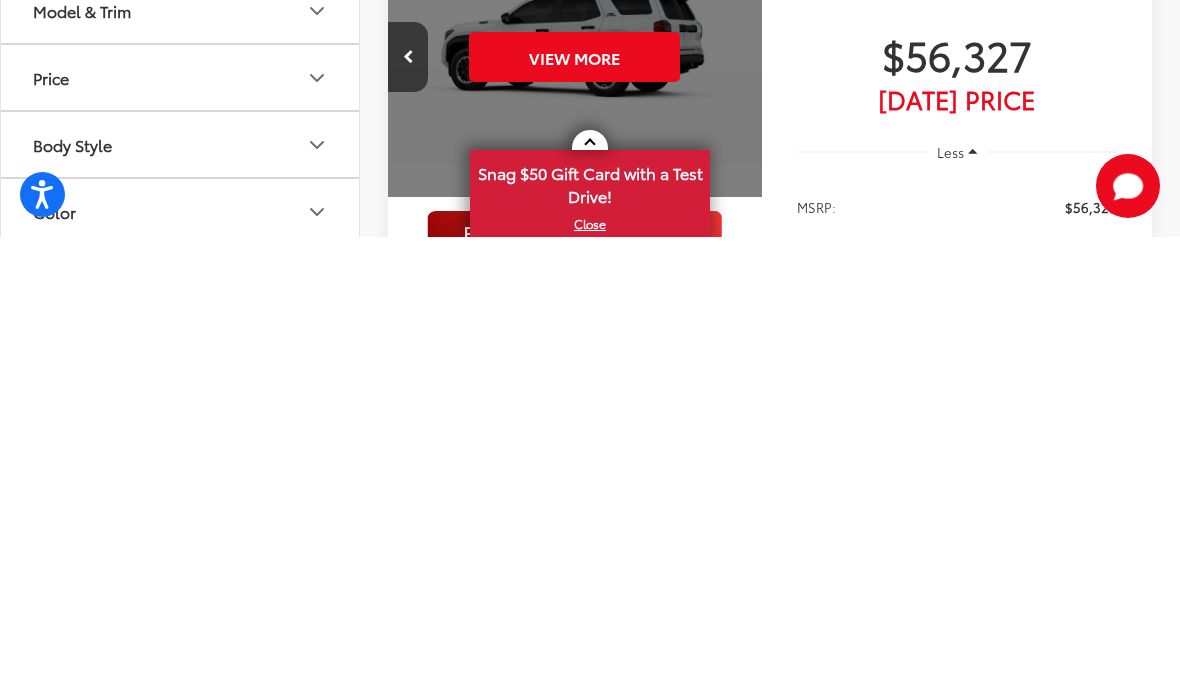 click on "Model & Trim" at bounding box center (181, 469) 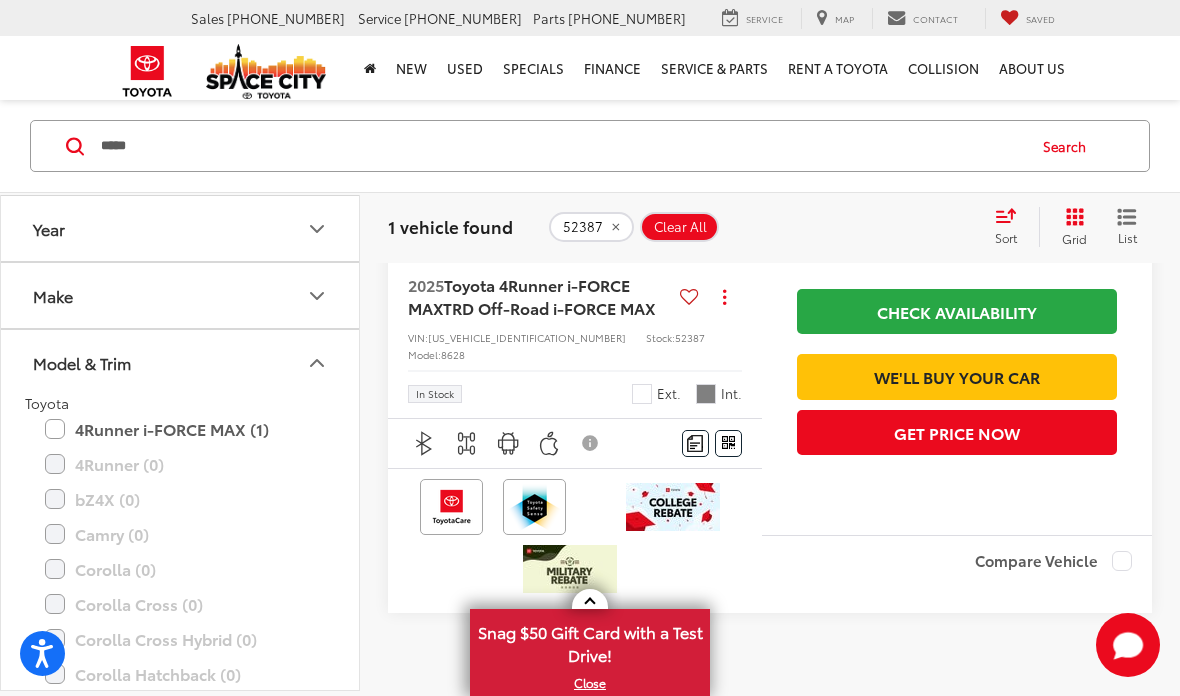 scroll, scrollTop: 0, scrollLeft: 0, axis: both 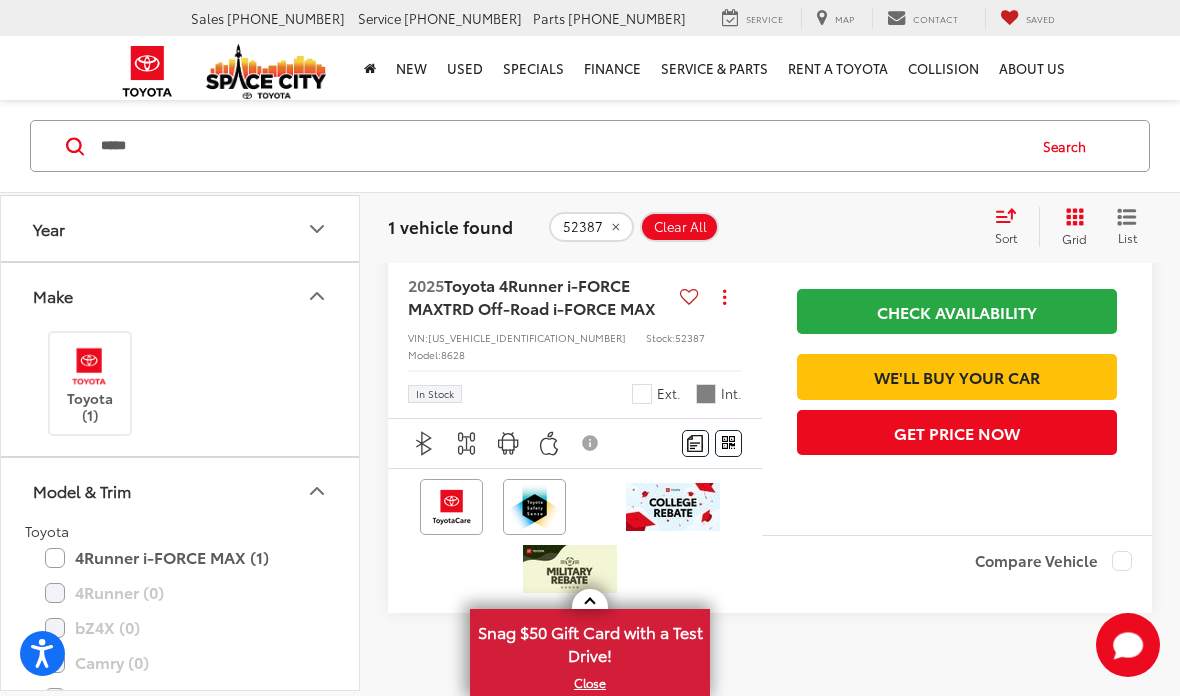 click on "Make" at bounding box center (181, 295) 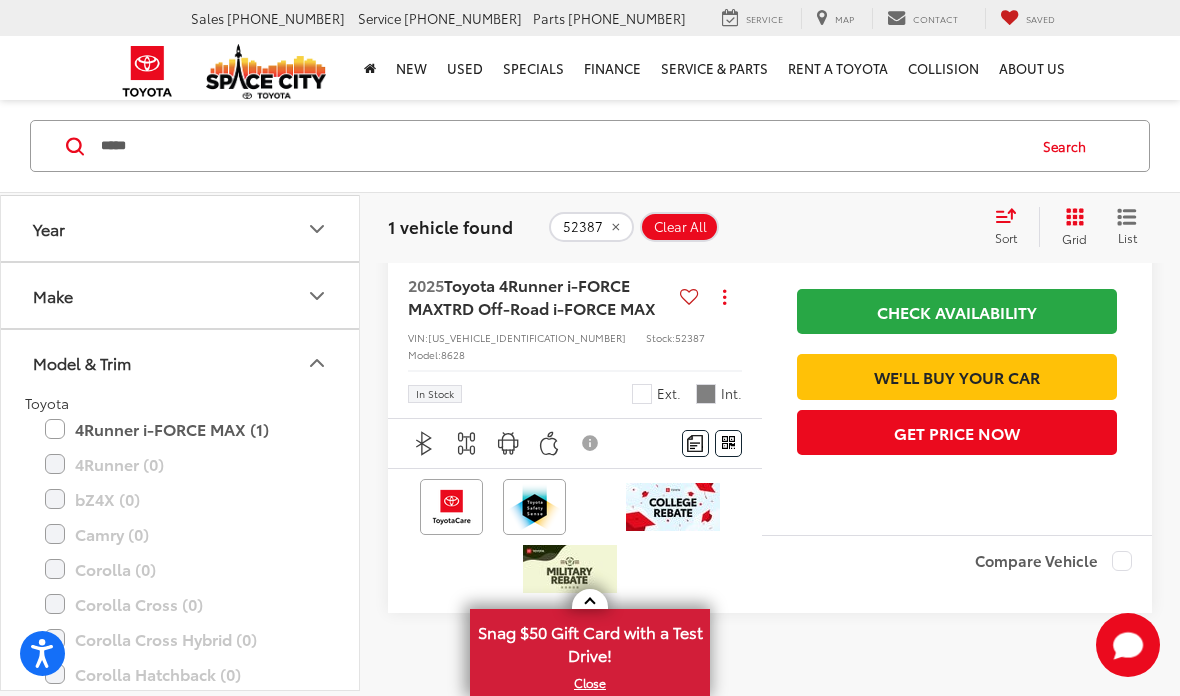 click on "Model & Trim" at bounding box center [82, 362] 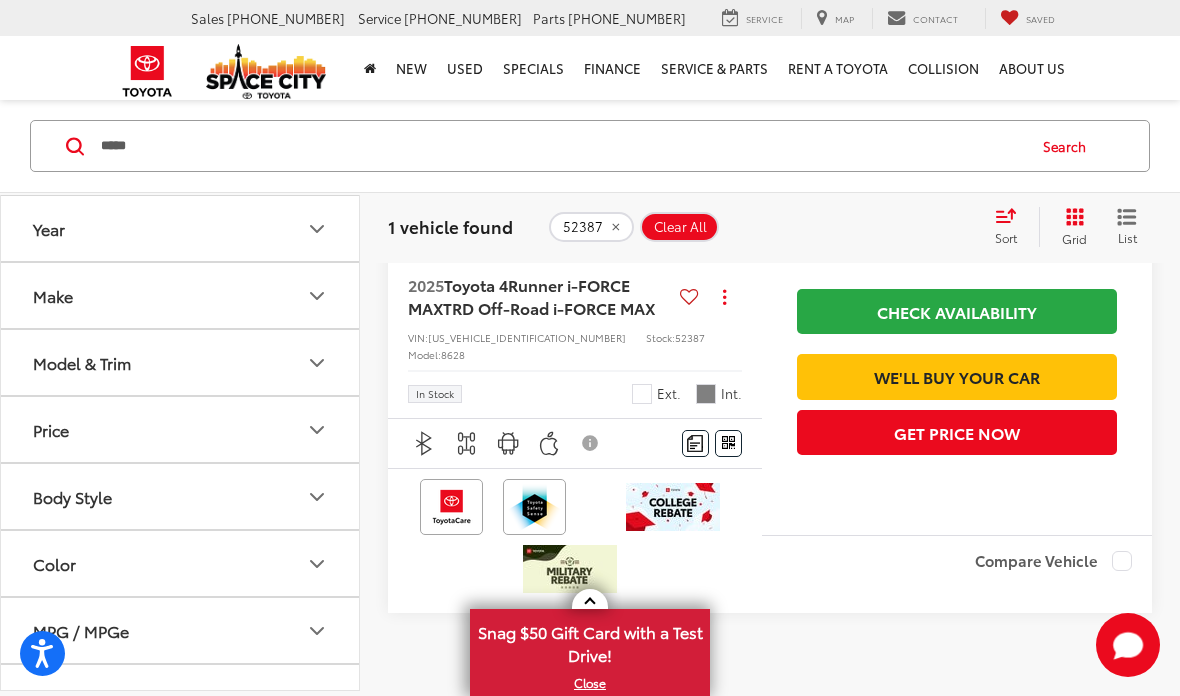 click on "Model & Trim" at bounding box center (82, 362) 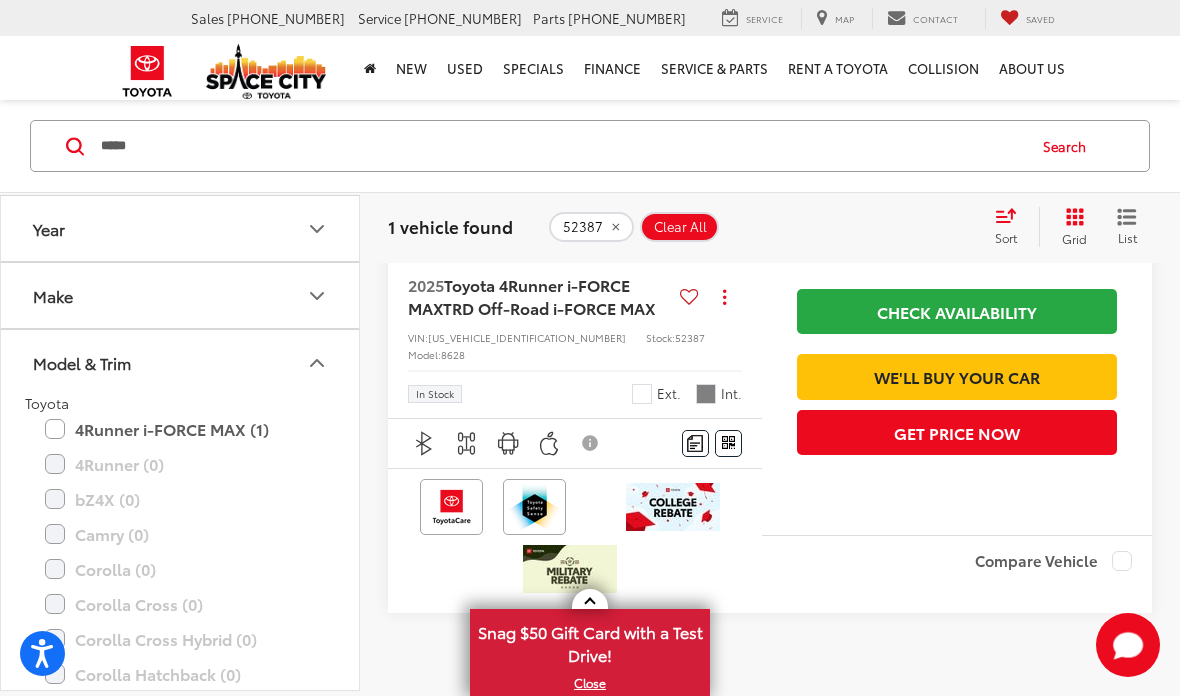 click on "4Runner i-FORCE MAX (1)" at bounding box center [180, 429] 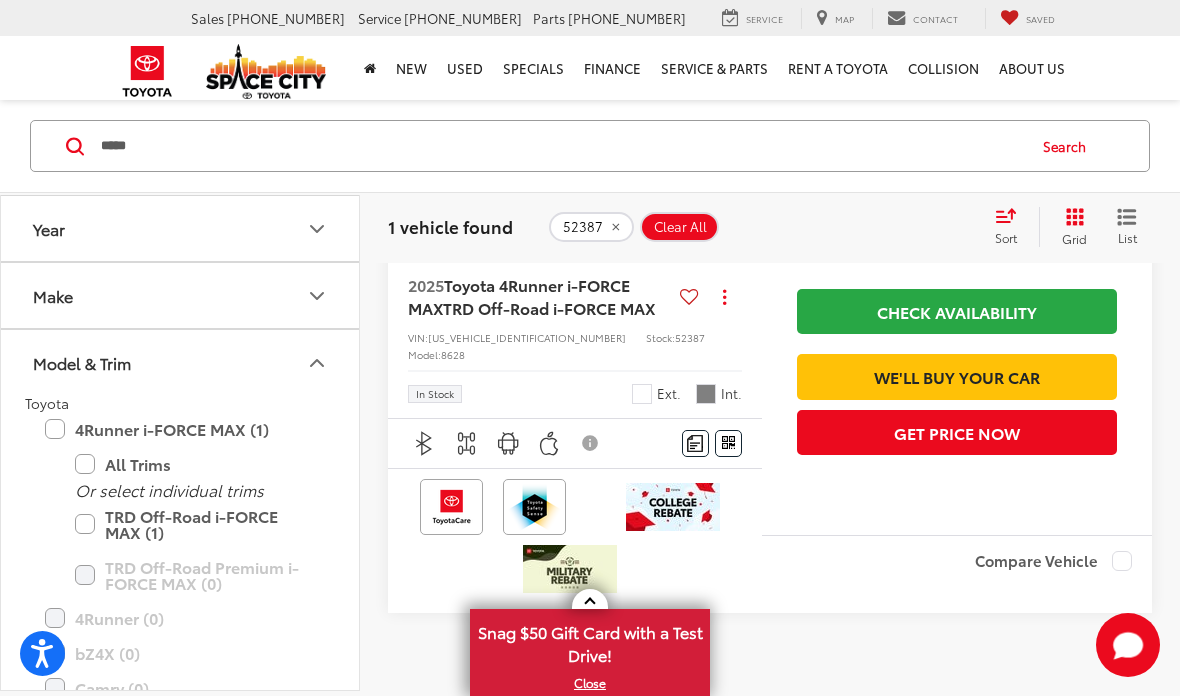 click on "TRD Off-Road i-FORCE MAX (1)" at bounding box center [195, 524] 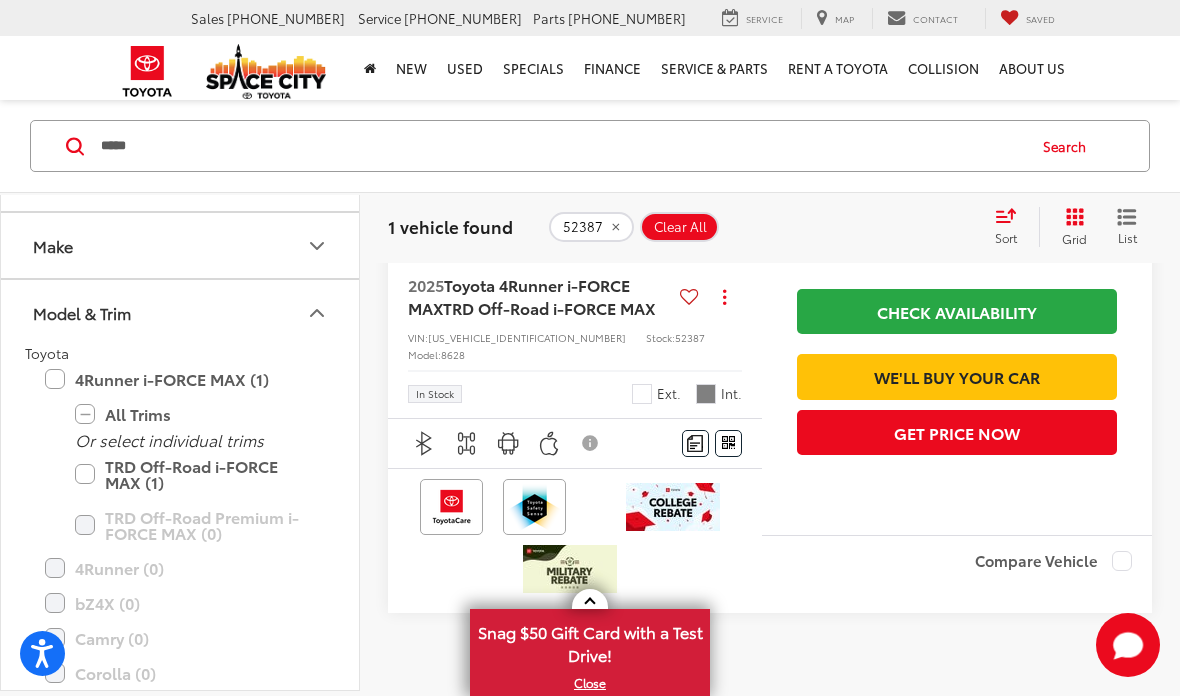 scroll, scrollTop: 52, scrollLeft: 0, axis: vertical 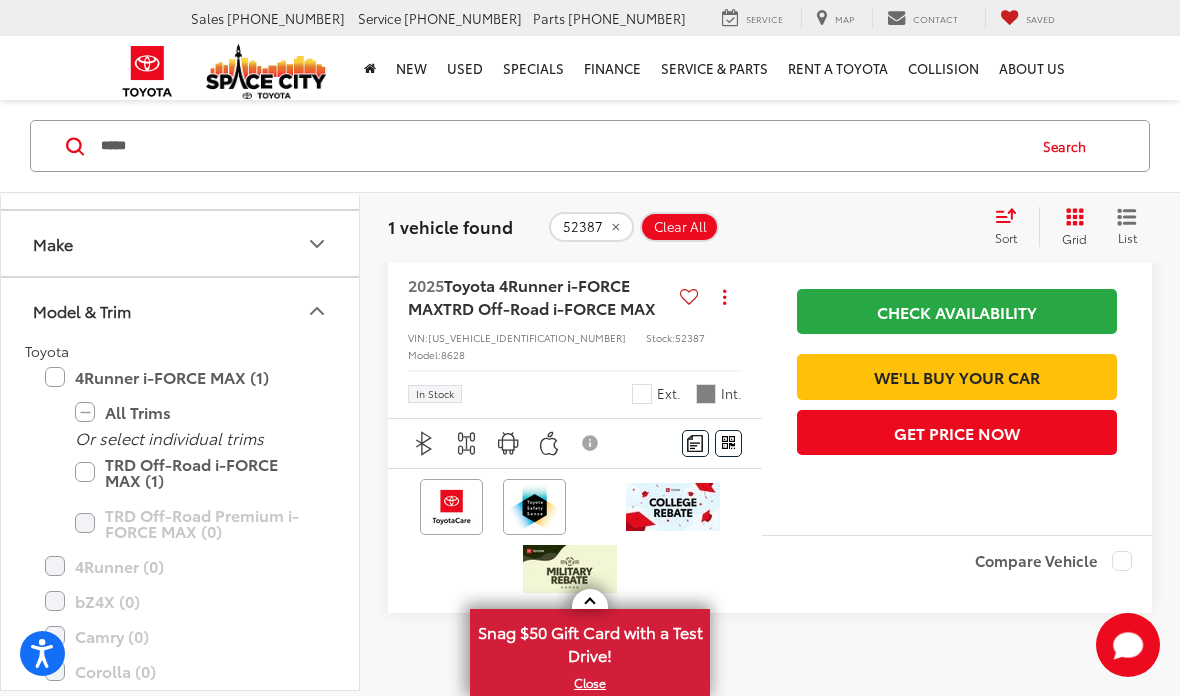 click on "Search" at bounding box center (1069, 146) 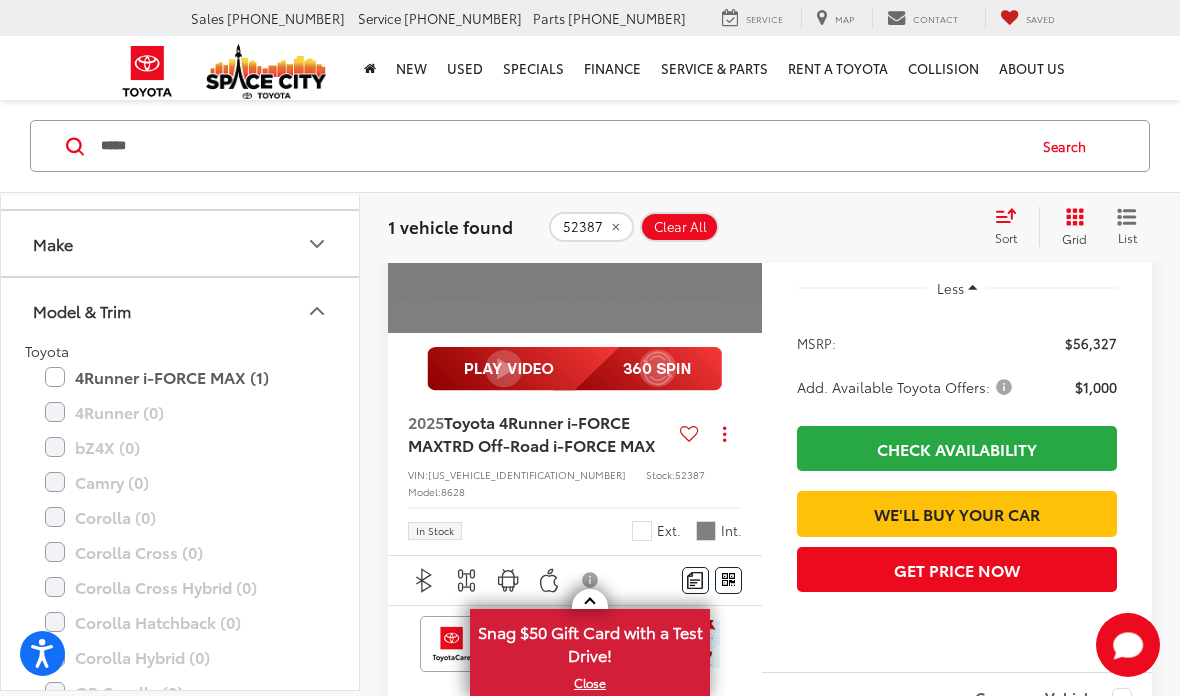 scroll, scrollTop: 118, scrollLeft: 0, axis: vertical 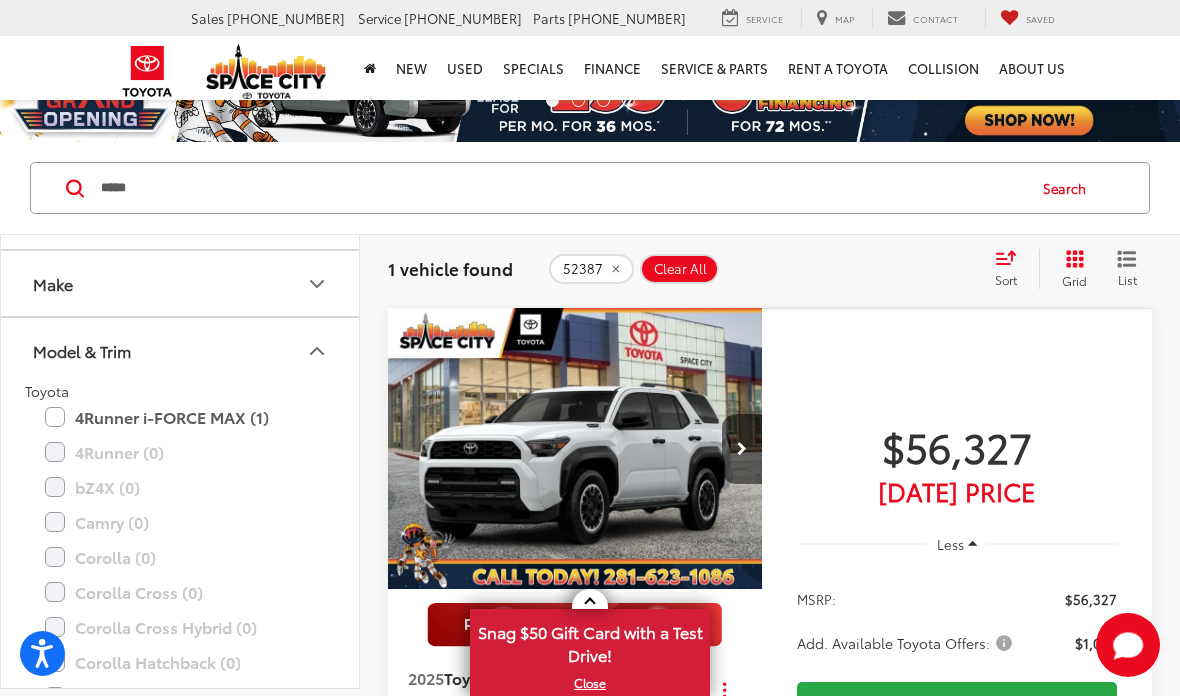 click on "*****" at bounding box center [561, 188] 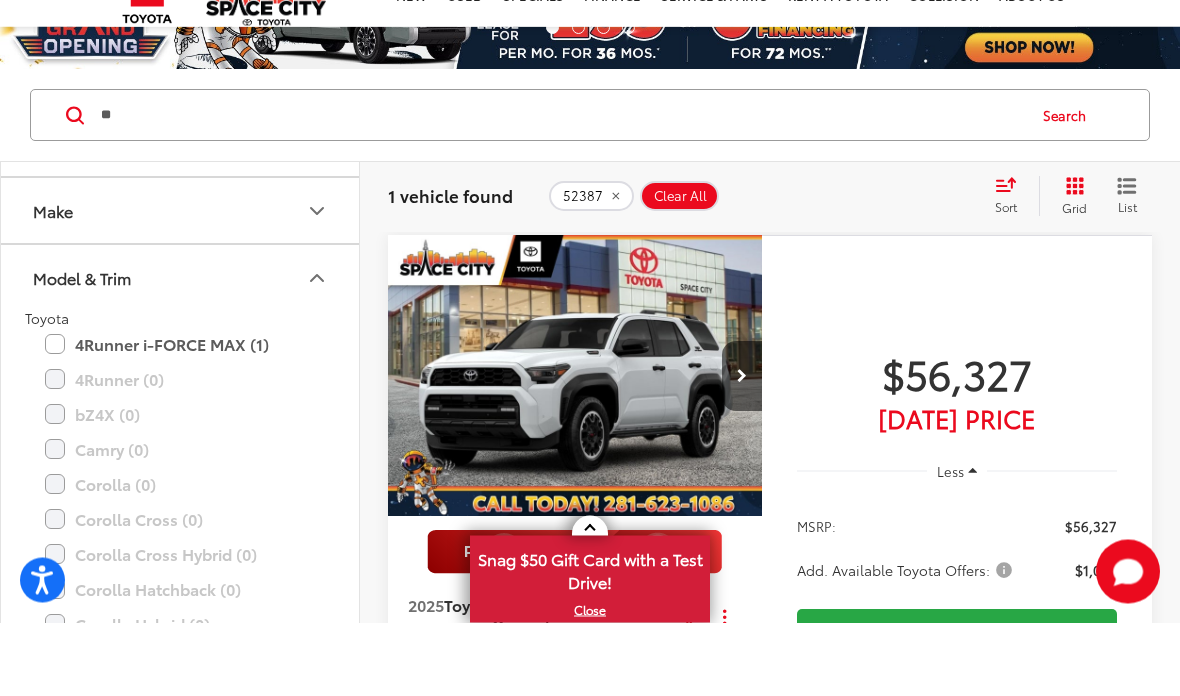 type on "*" 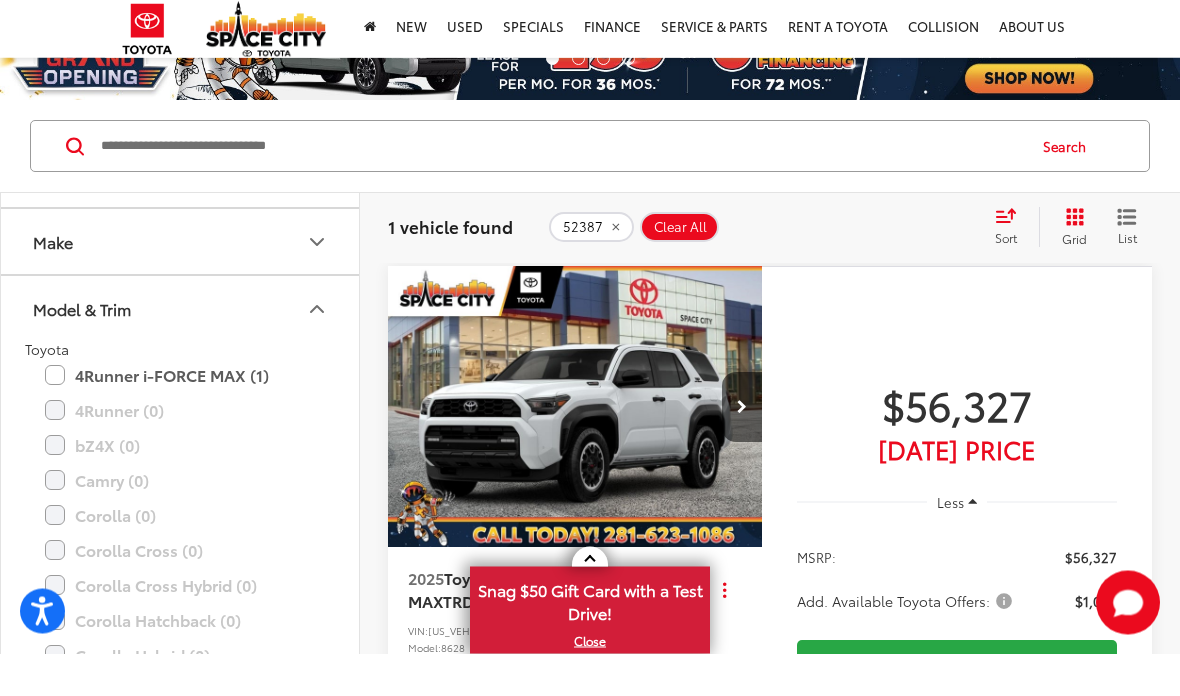 type 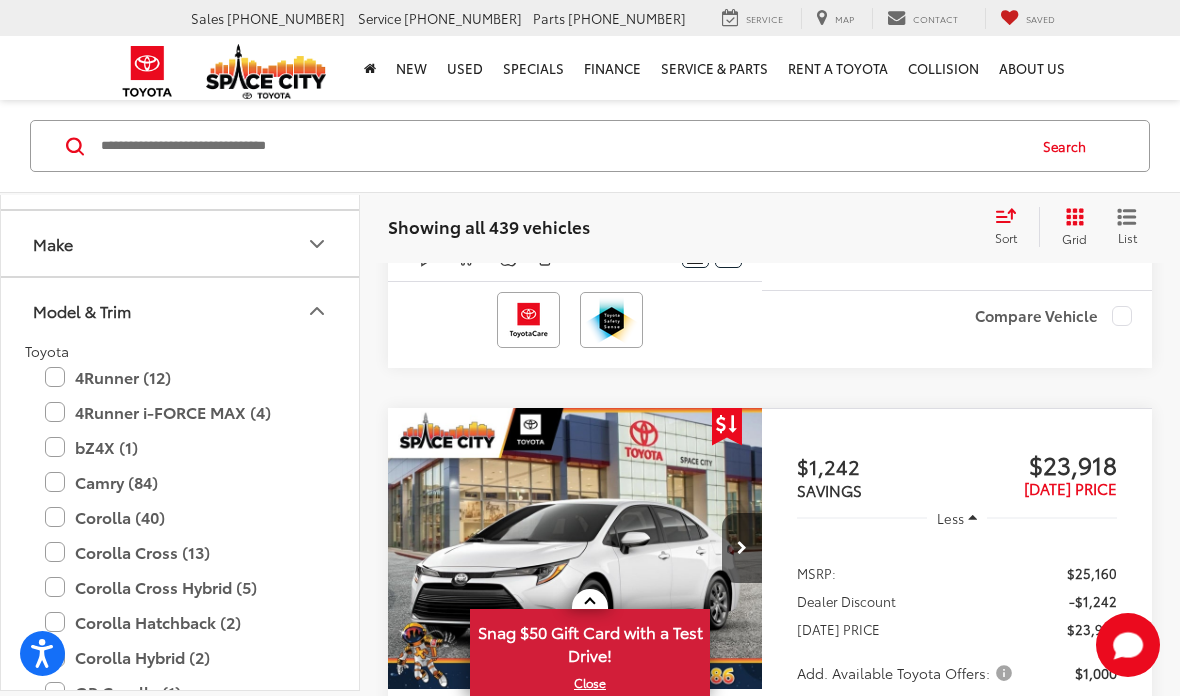 scroll, scrollTop: 1789, scrollLeft: 0, axis: vertical 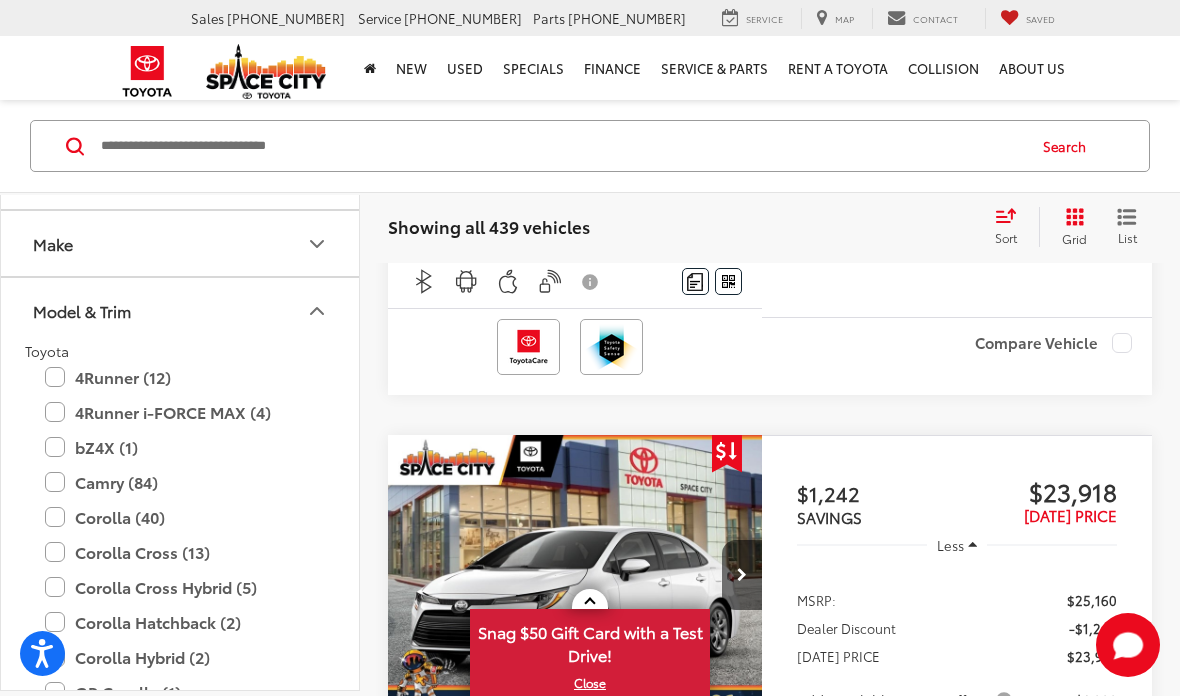 click on "Model & Trim" at bounding box center (181, 310) 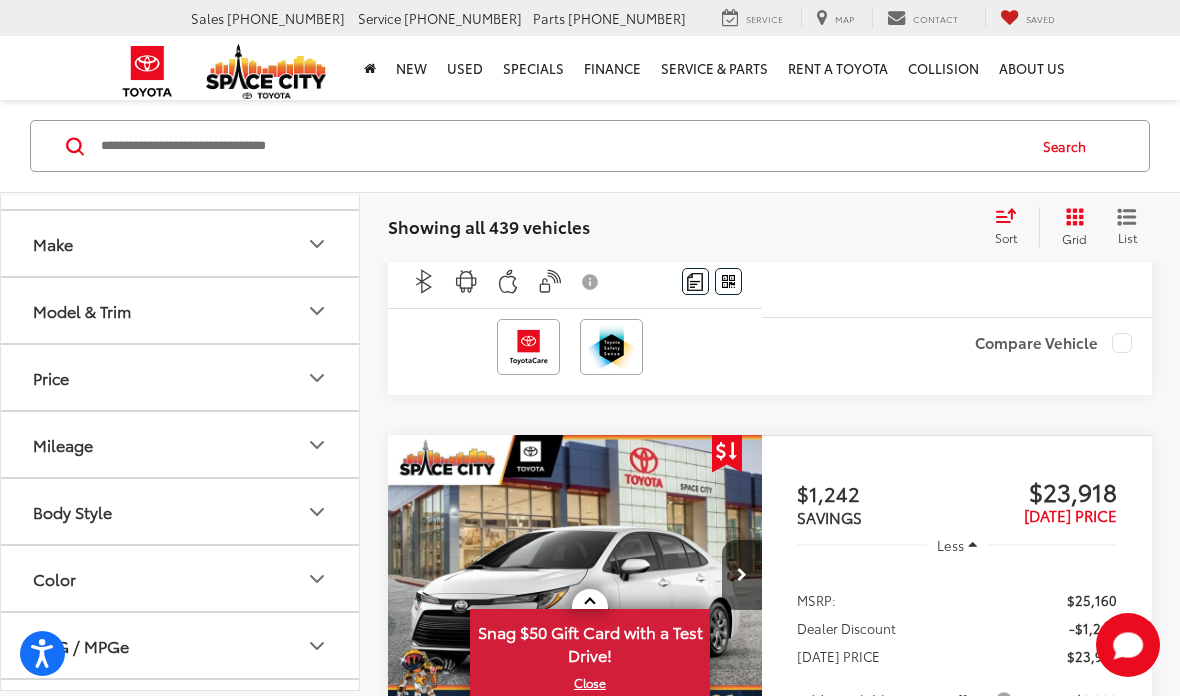 click on "Model & Trim" at bounding box center [181, 310] 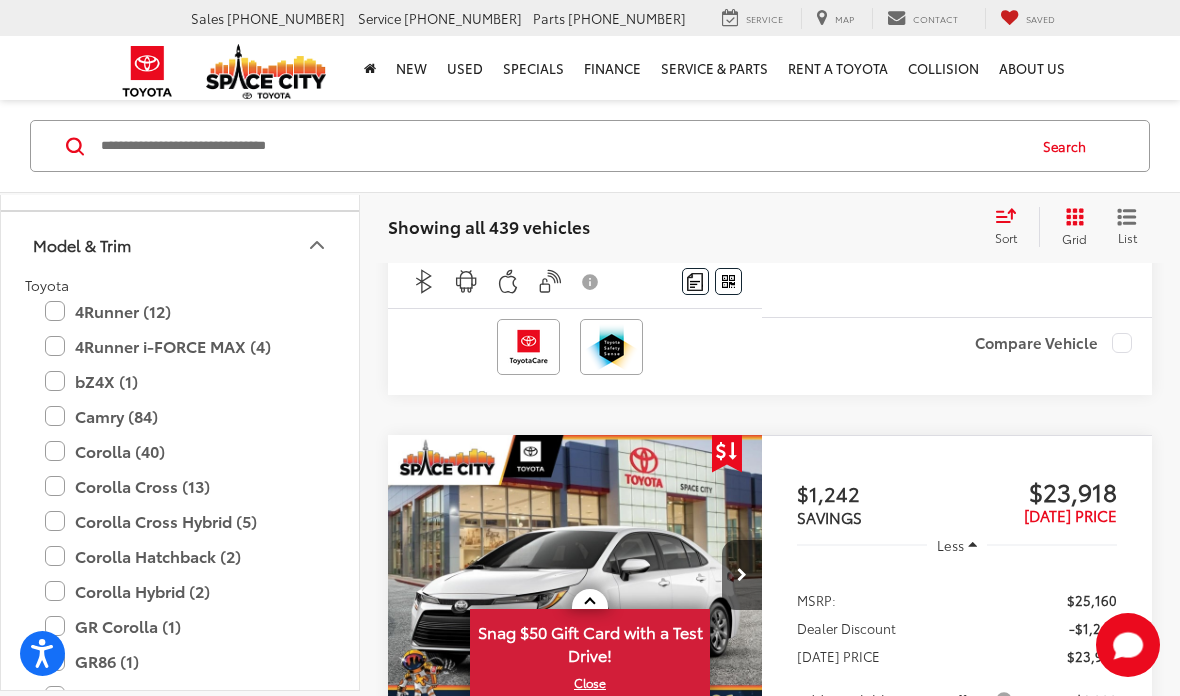 scroll, scrollTop: 84, scrollLeft: 0, axis: vertical 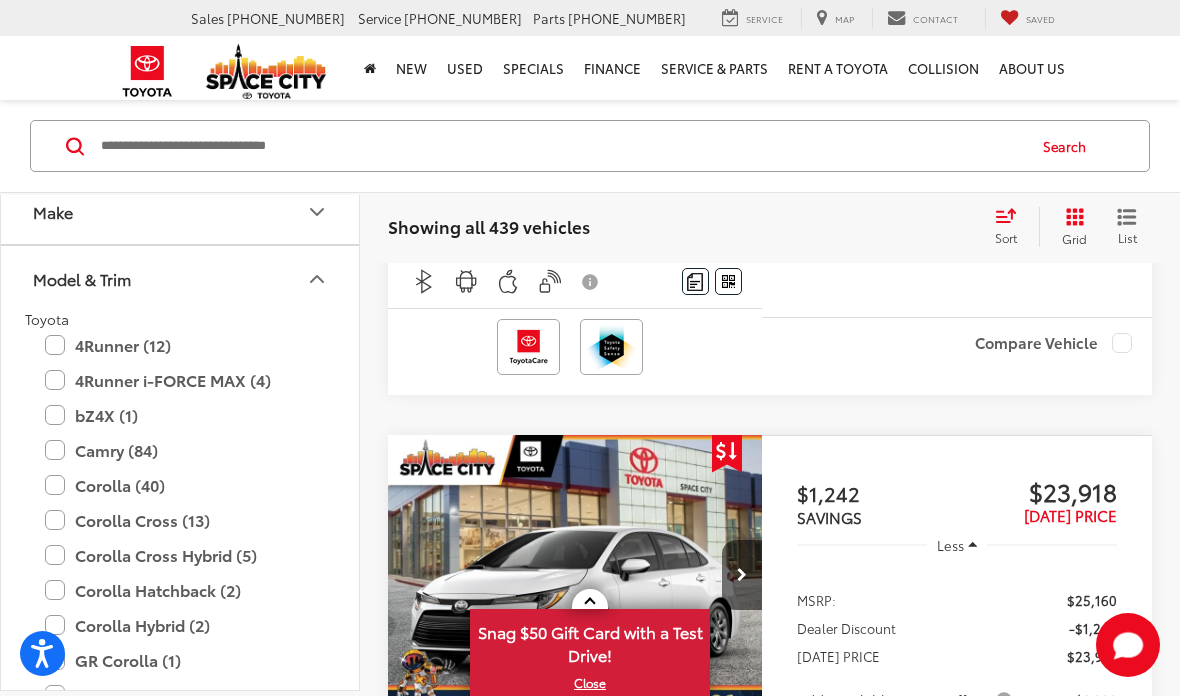 click on "4Runner i-FORCE MAX (4)" at bounding box center [180, 380] 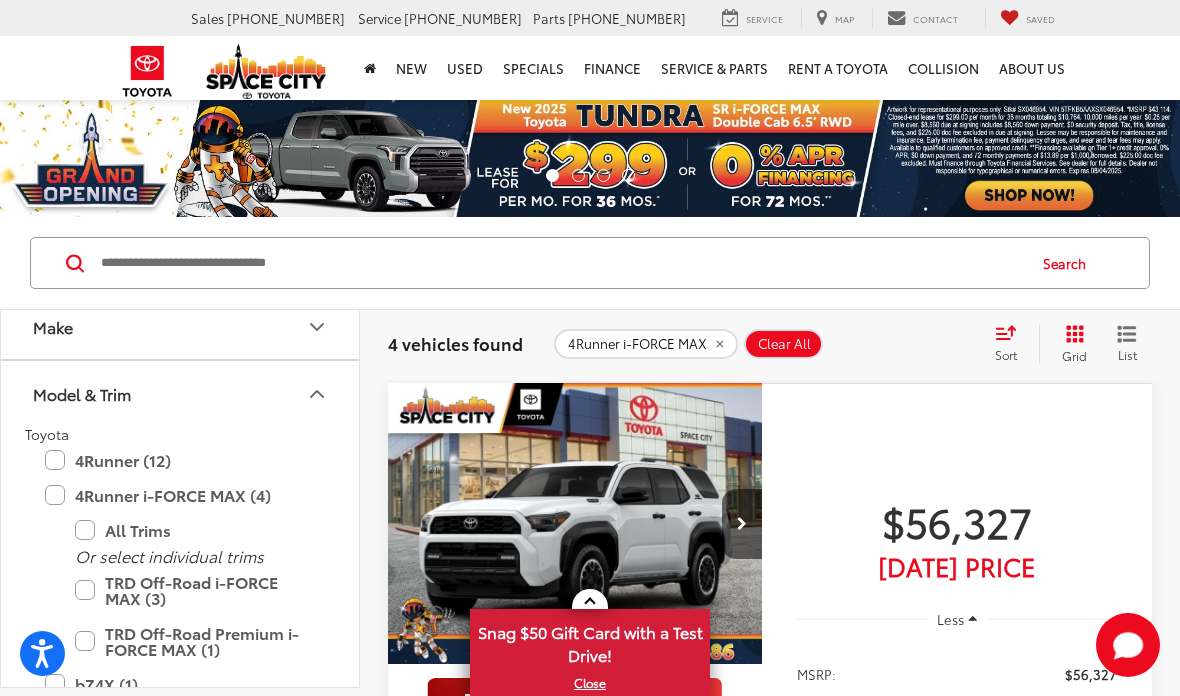 scroll, scrollTop: 0, scrollLeft: 0, axis: both 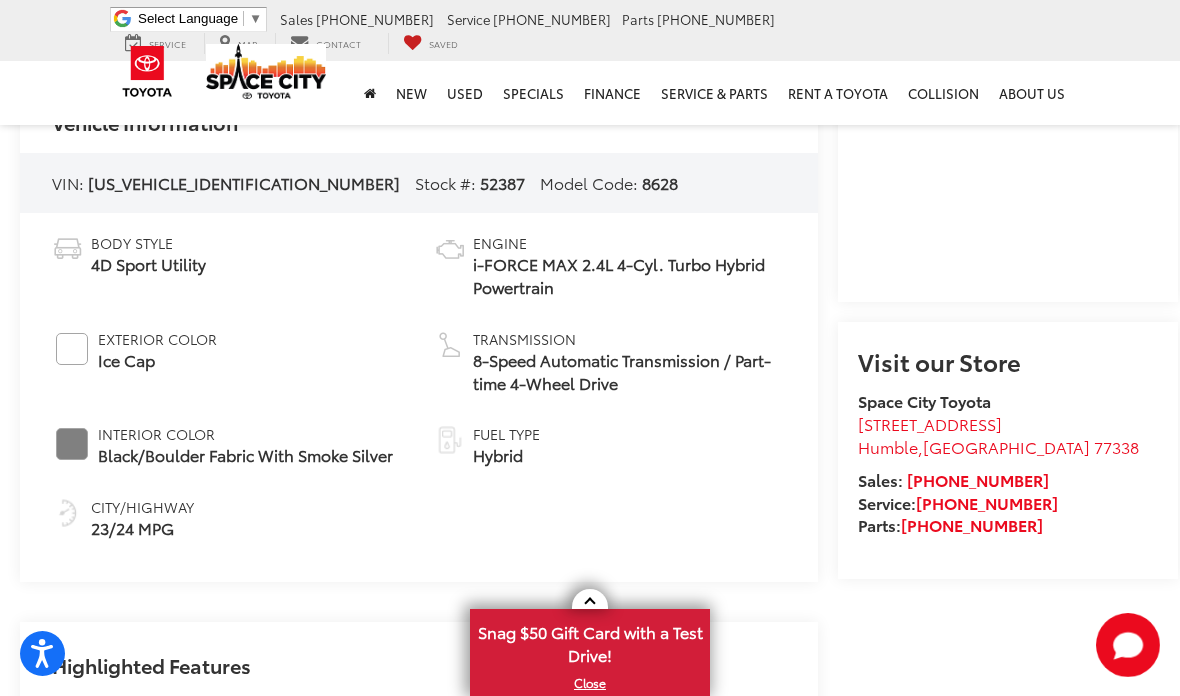 click on "Body Style
4D Sport Utility
Exterior Color
Ice Cap
Interior Color
Black/Boulder Fabric With Smoke Silver
City/Highway
23/24 MPG
Engine
i-FORCE MAX 2.4L 4-Cyl. Turbo Hybrid Powertrain
Transmission
8-Speed Automatic Transmission / Part-time 4-Wheel Drive
Fuel Type
Hybrid" at bounding box center (419, 386) 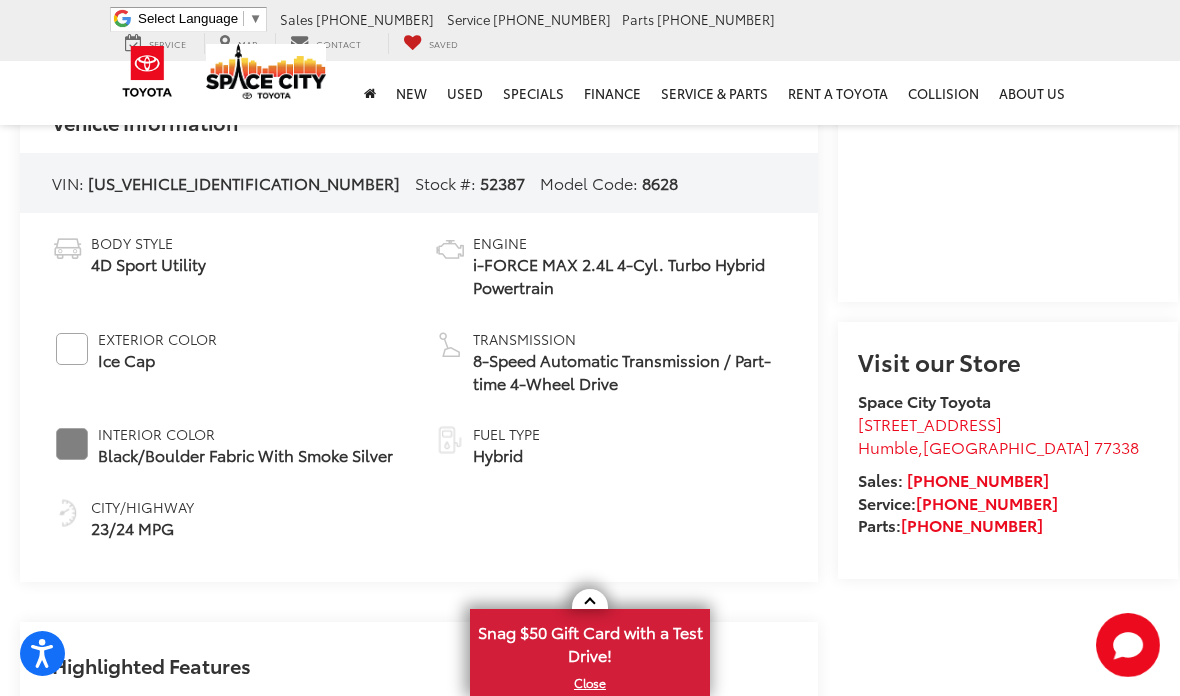 click at bounding box center (1008, 180) 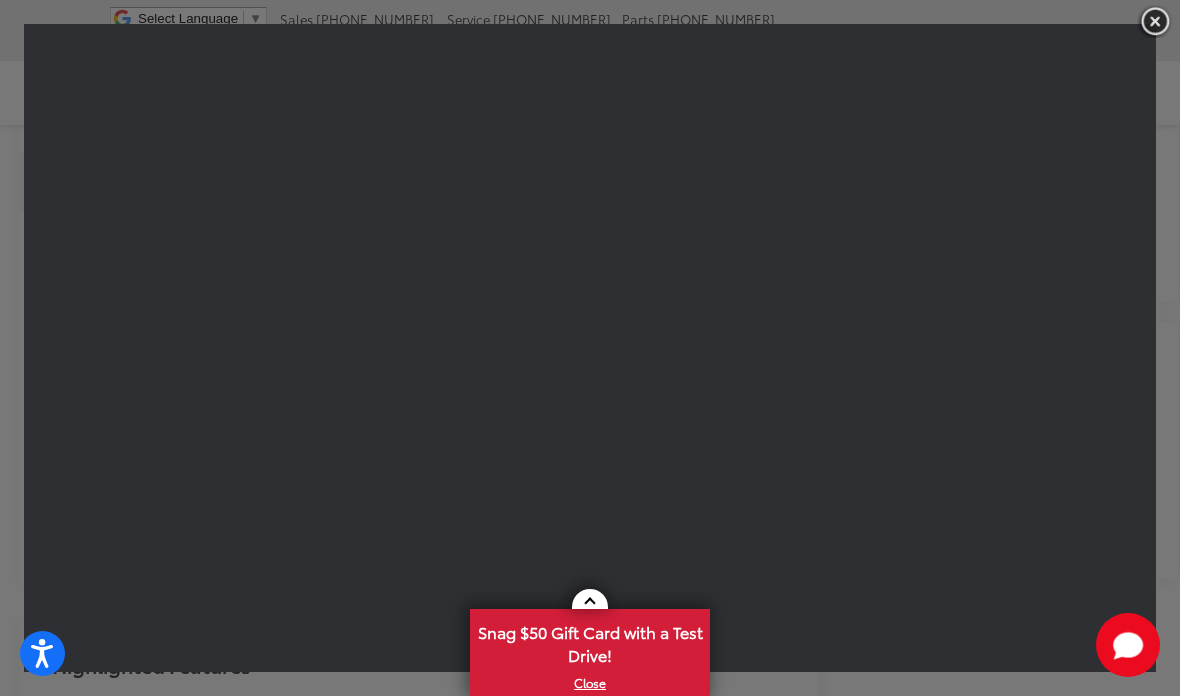 click at bounding box center (1155, 21) 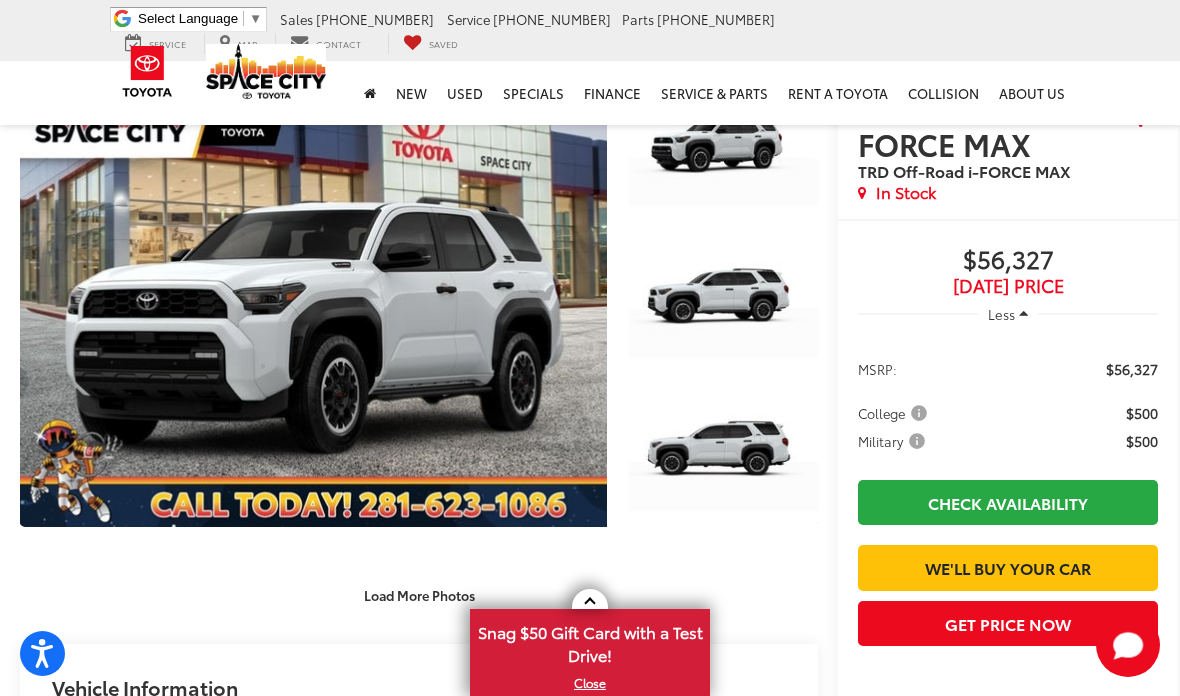 scroll, scrollTop: 0, scrollLeft: 0, axis: both 